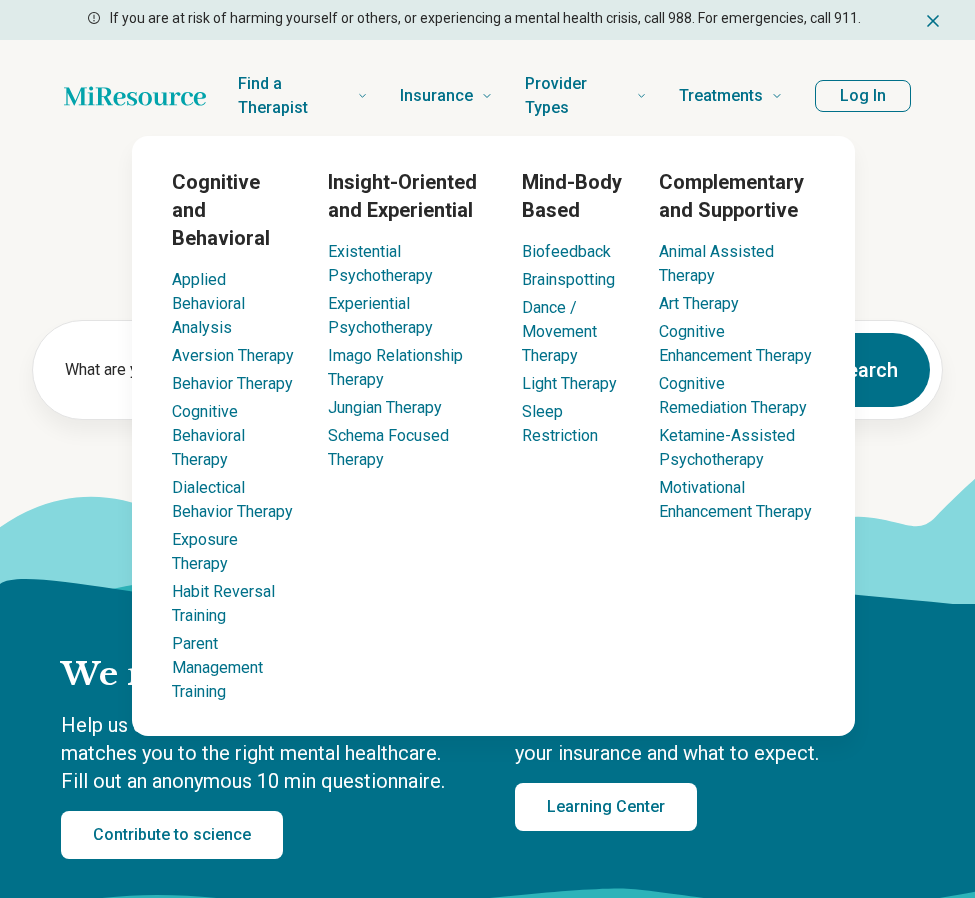 click on "Log In" at bounding box center [863, 96] 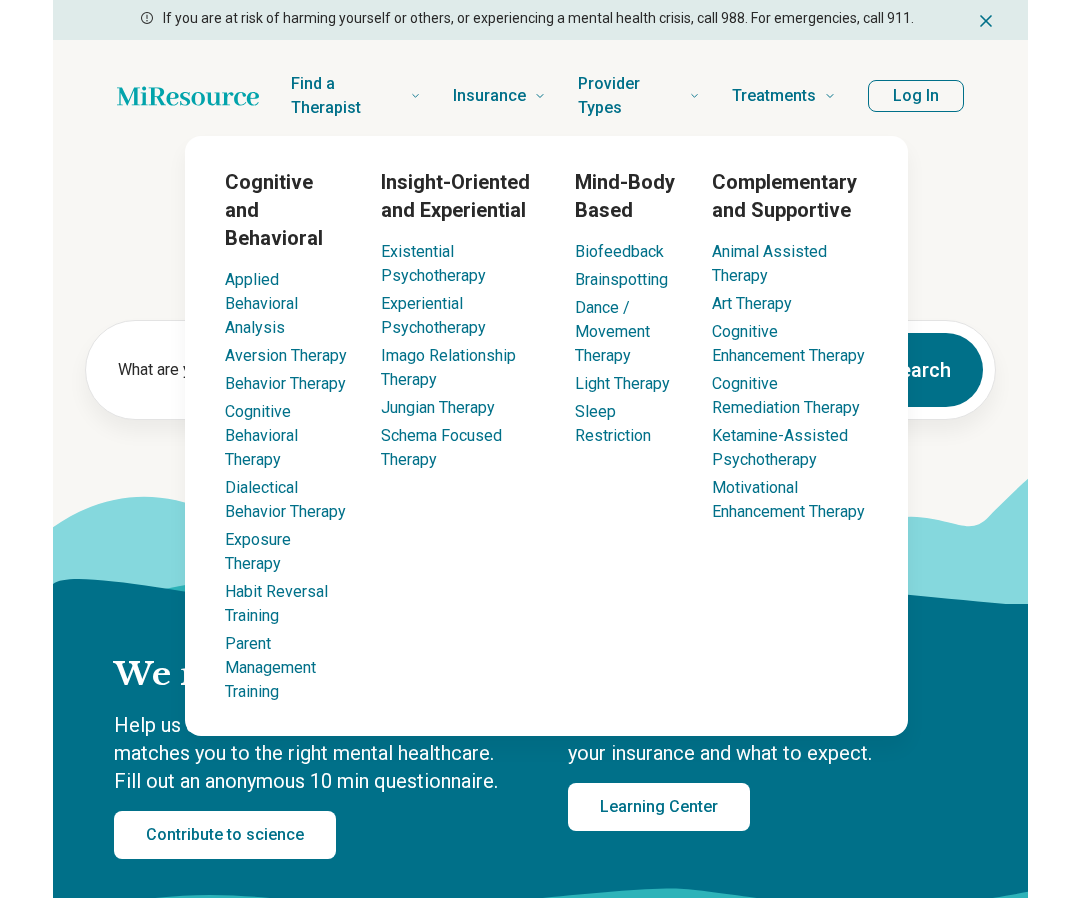 scroll, scrollTop: 0, scrollLeft: 0, axis: both 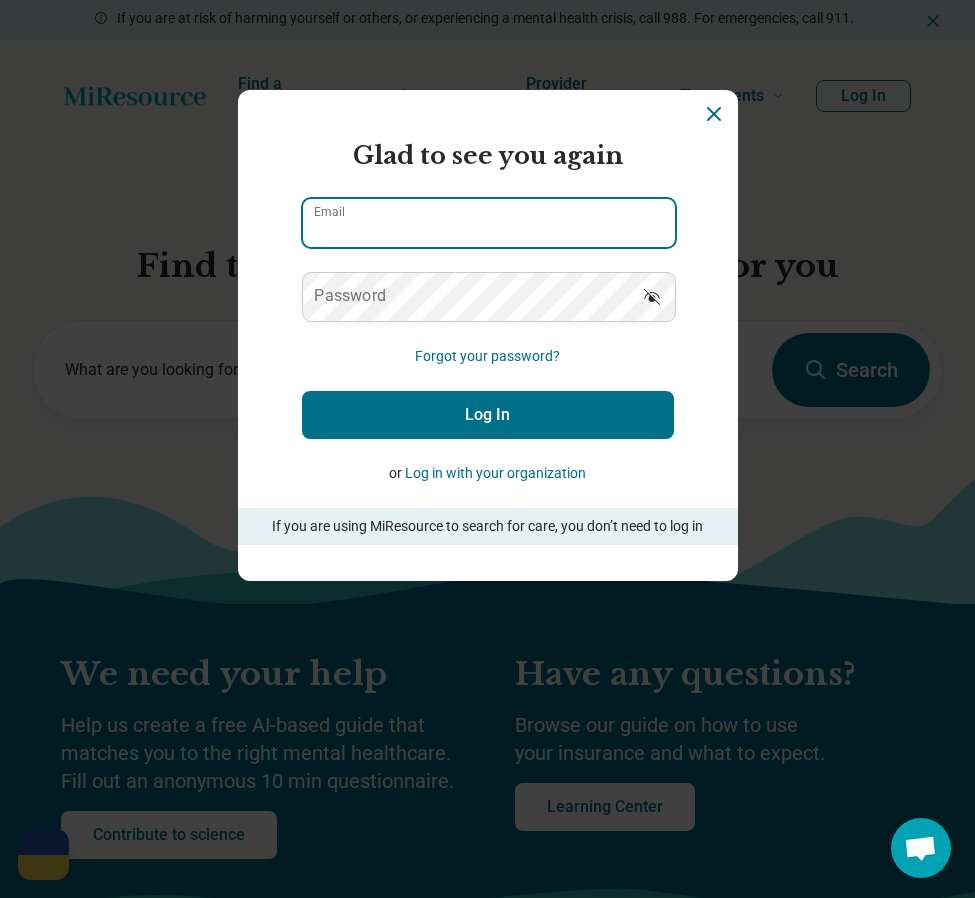 type on "**********" 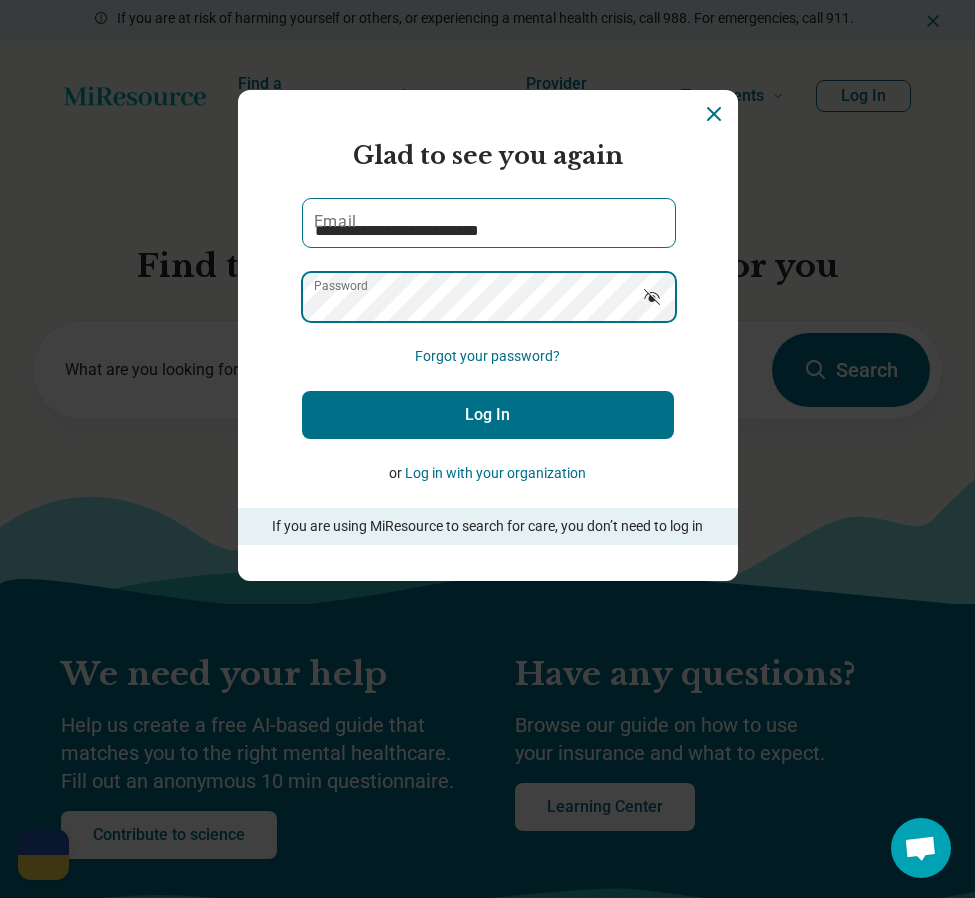 click on "Log In" at bounding box center [488, 415] 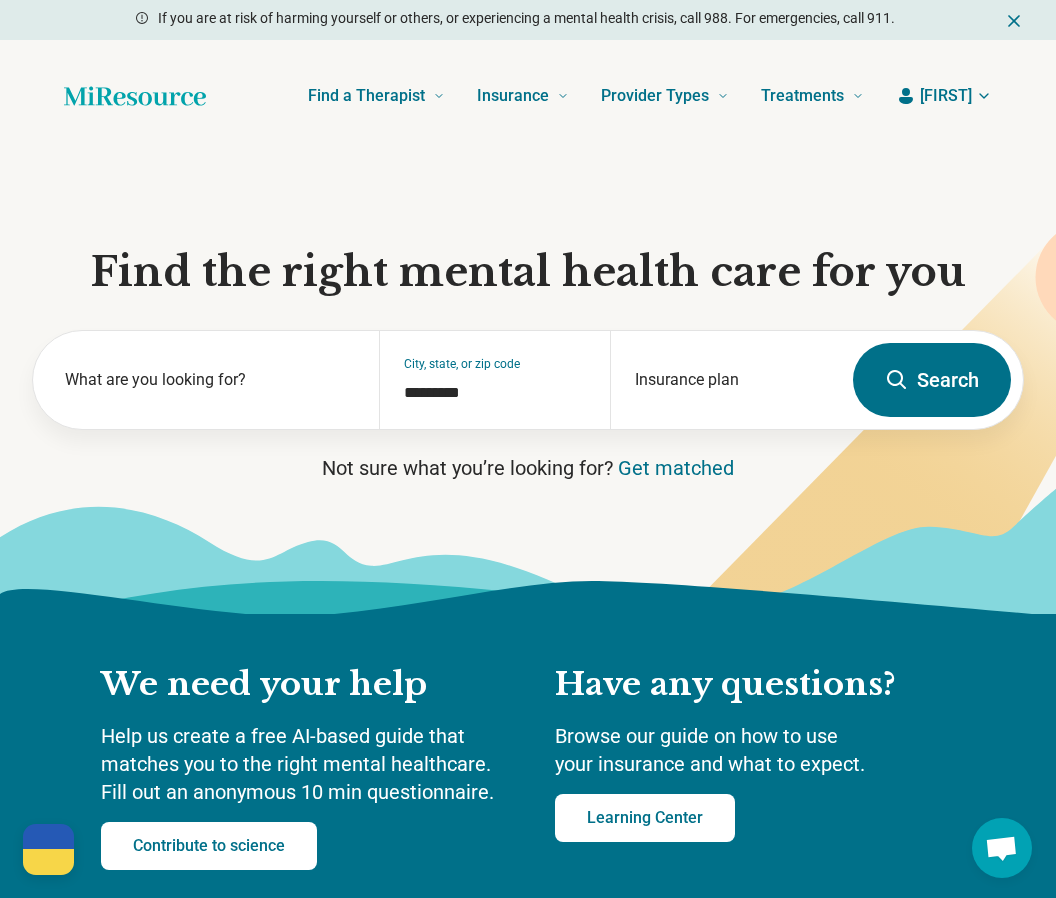 click on "[FIRST]" at bounding box center (944, 96) 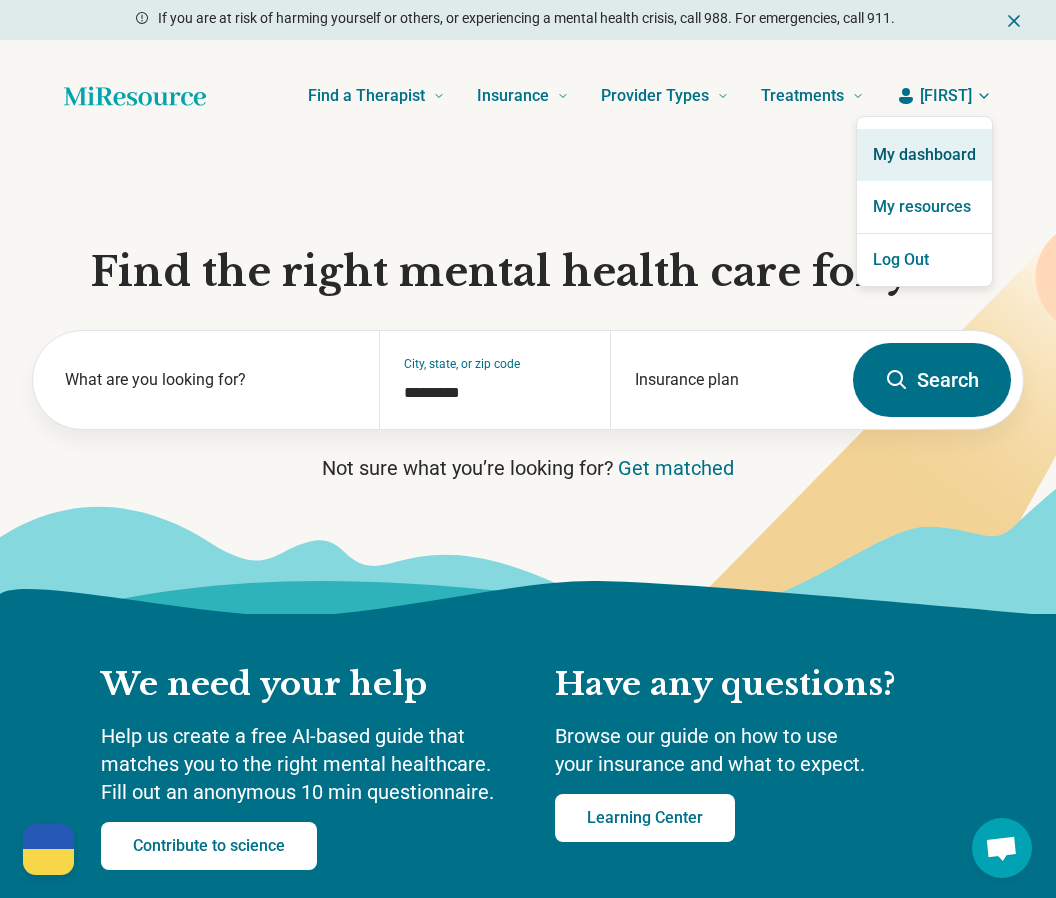 click on "My dashboard" at bounding box center [924, 155] 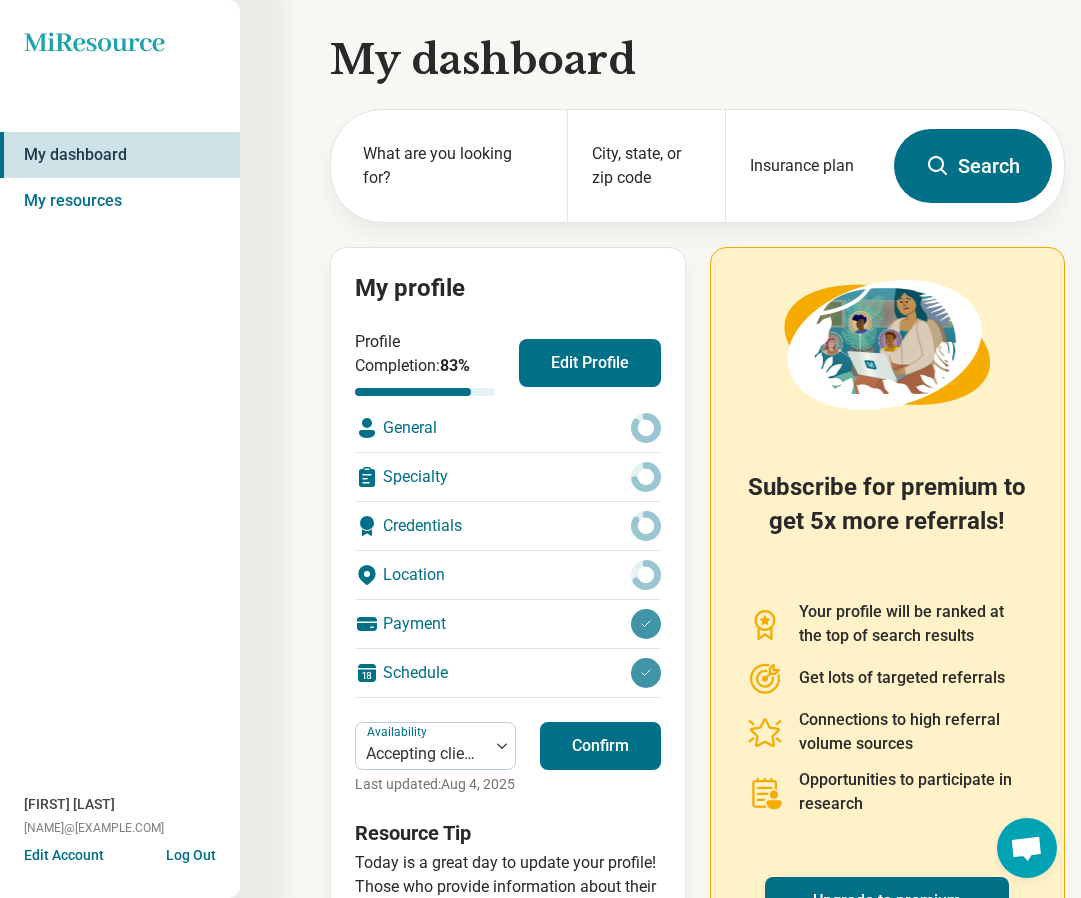 click on "Edit Account" at bounding box center (64, 855) 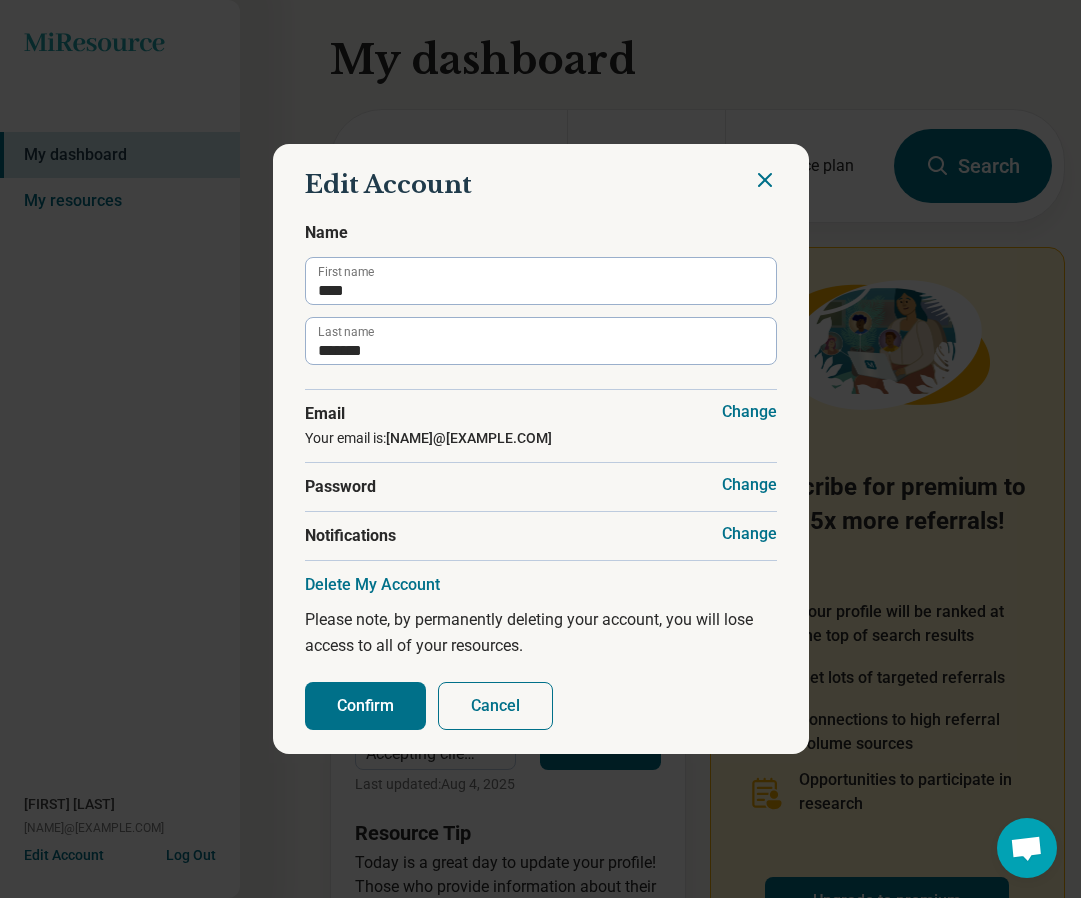 click 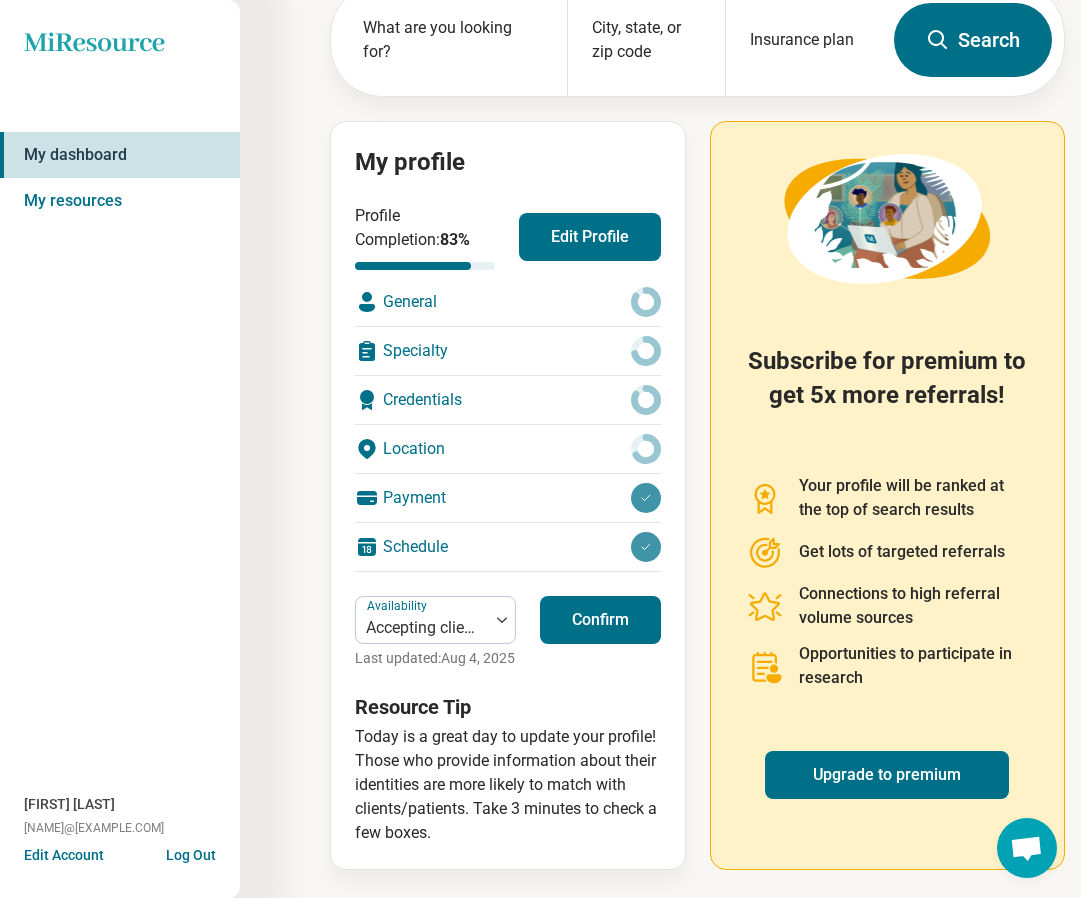 scroll, scrollTop: 146, scrollLeft: 0, axis: vertical 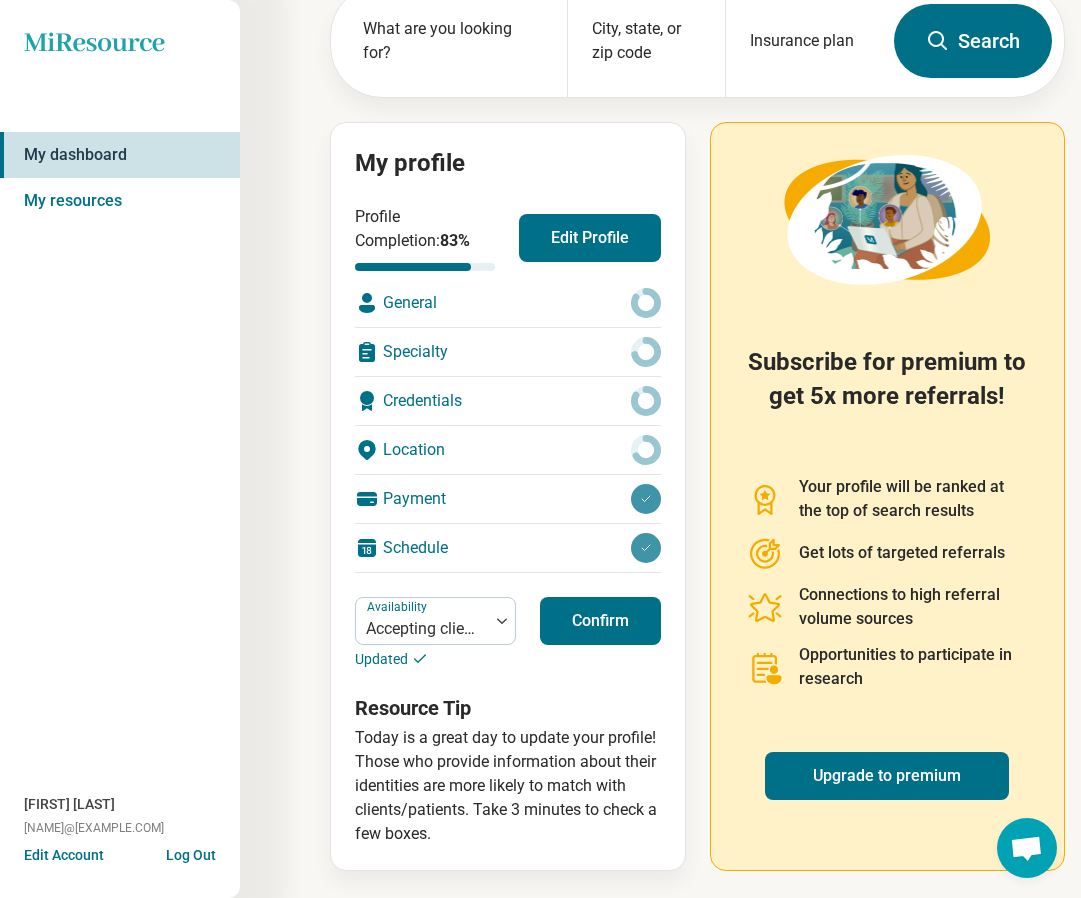 click on "Edit Profile" at bounding box center (590, 238) 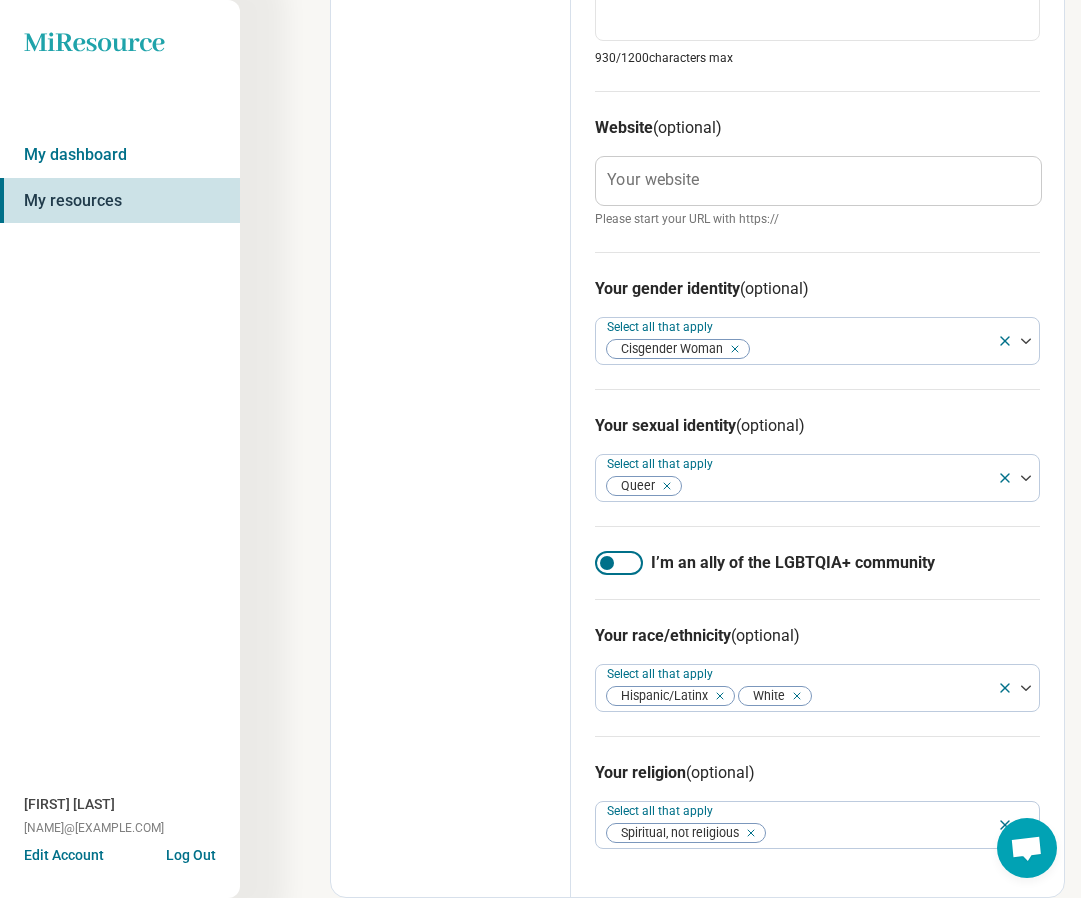 scroll, scrollTop: 1522, scrollLeft: 0, axis: vertical 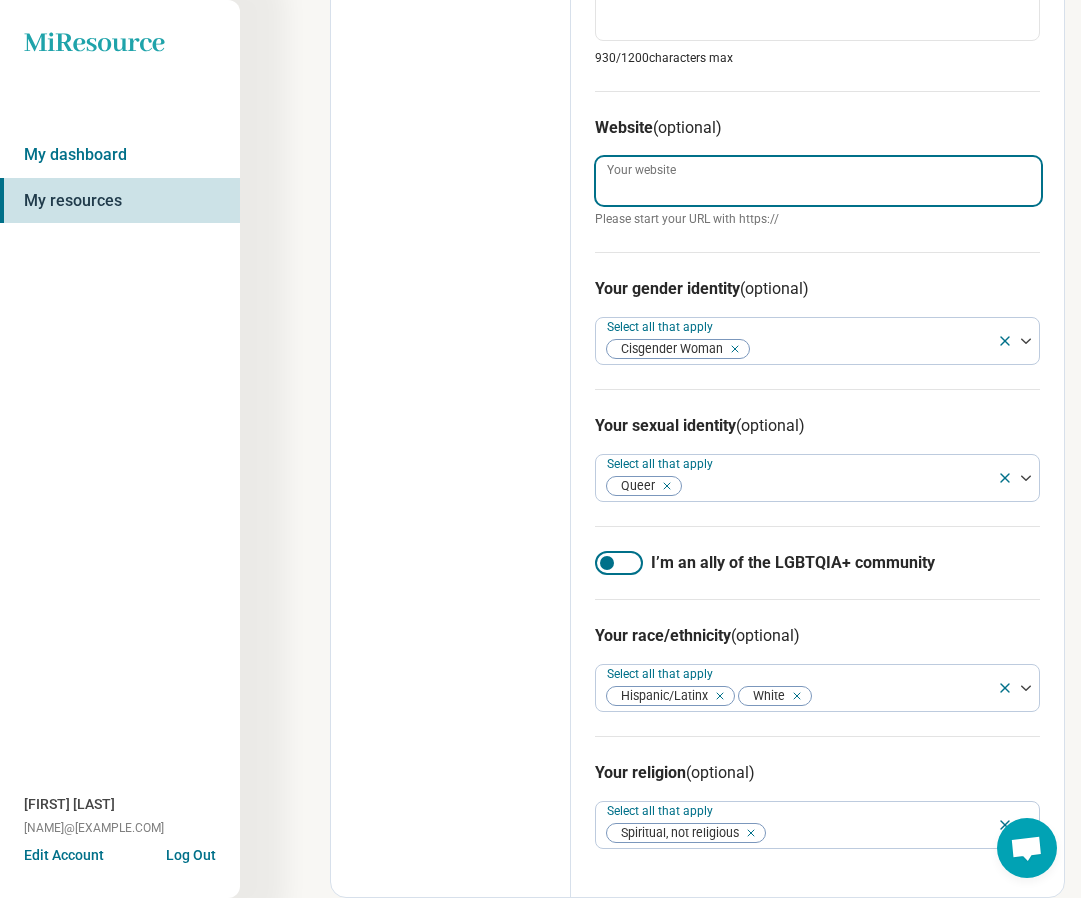 click on "Your website" at bounding box center [818, 181] 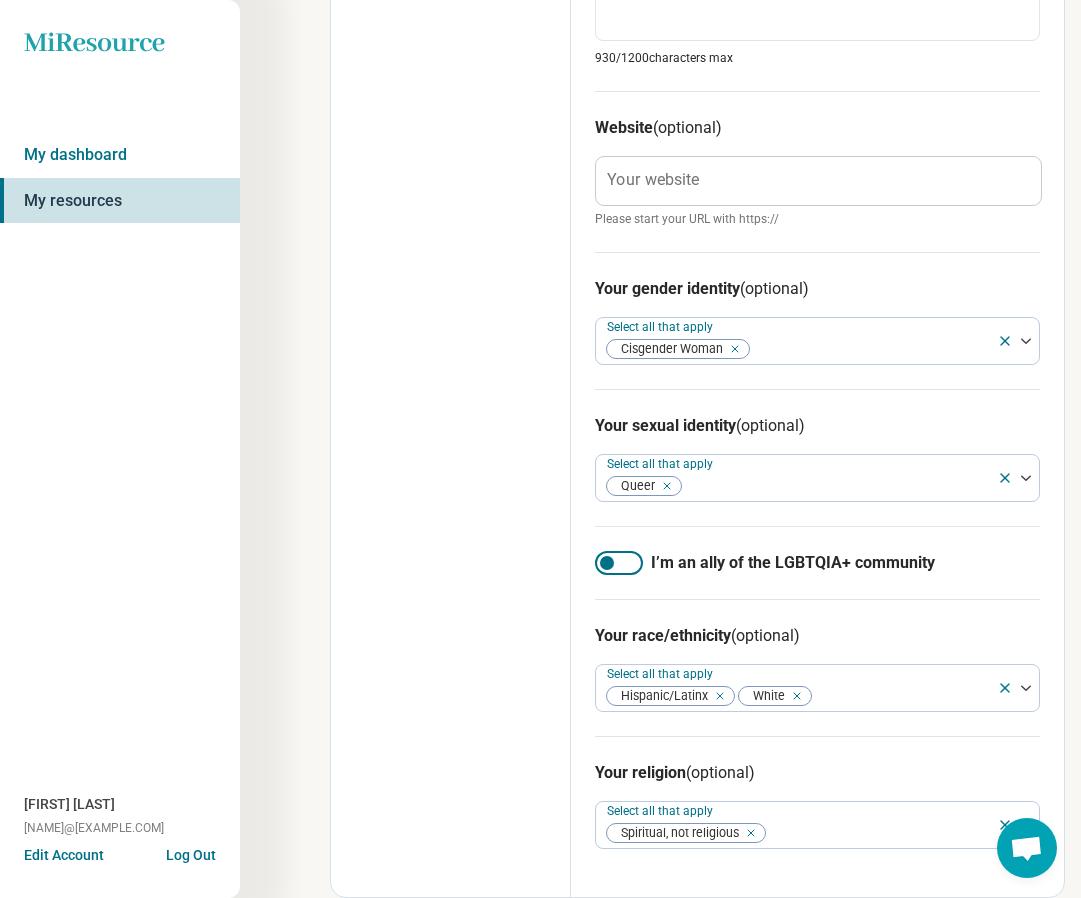 click on "**********" at bounding box center [532, -300] 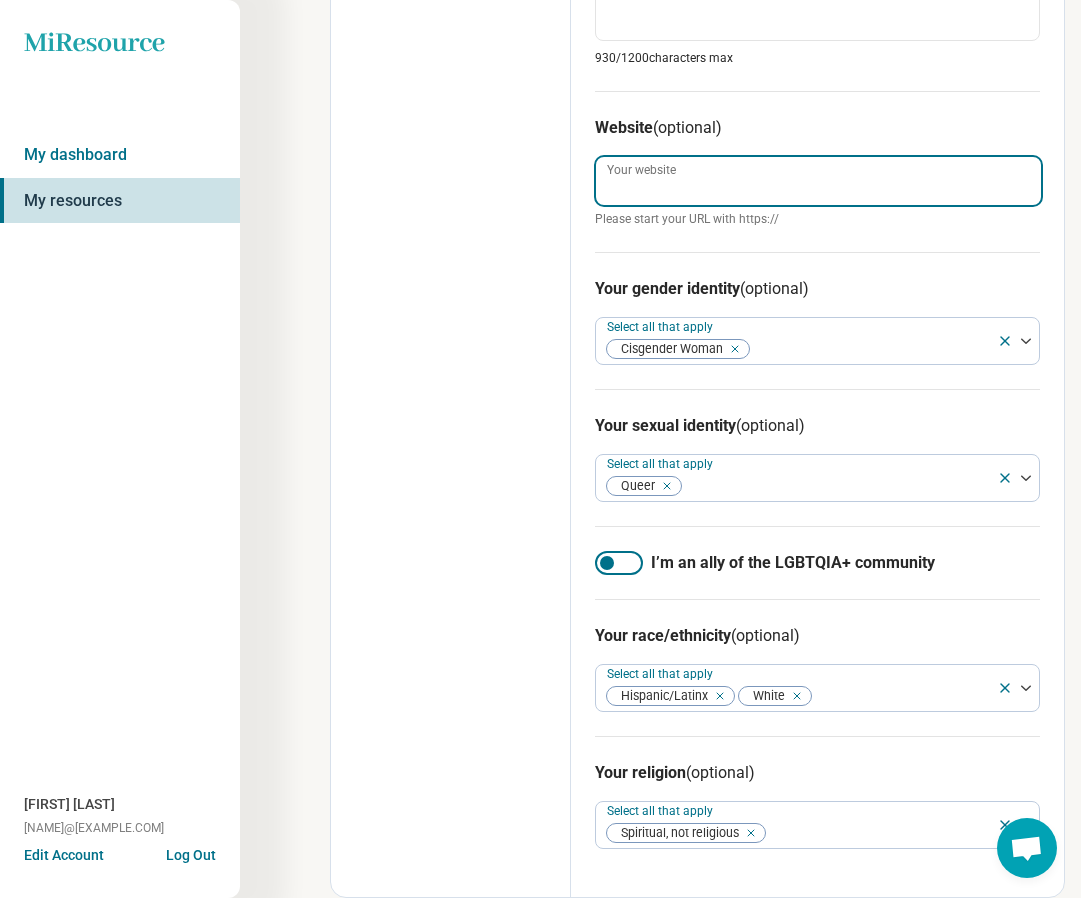 click on "Your website" at bounding box center (818, 181) 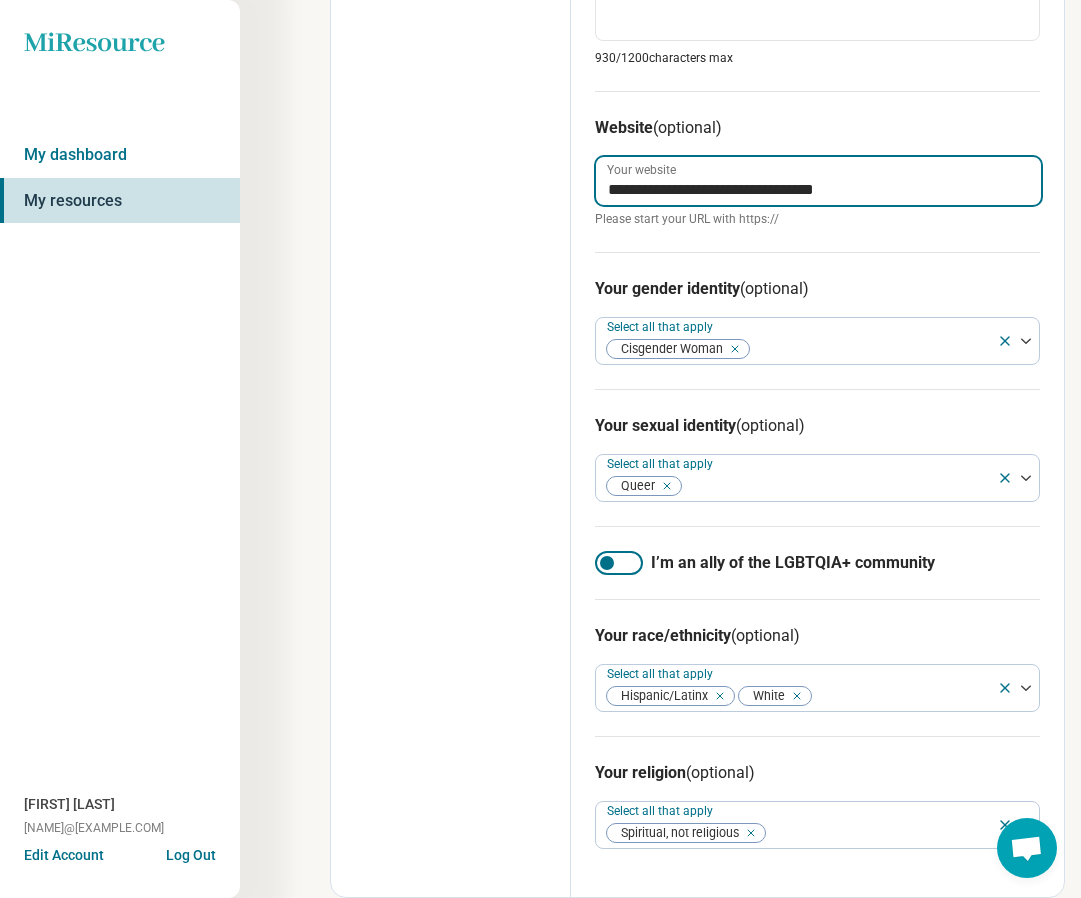 scroll, scrollTop: 1522, scrollLeft: 0, axis: vertical 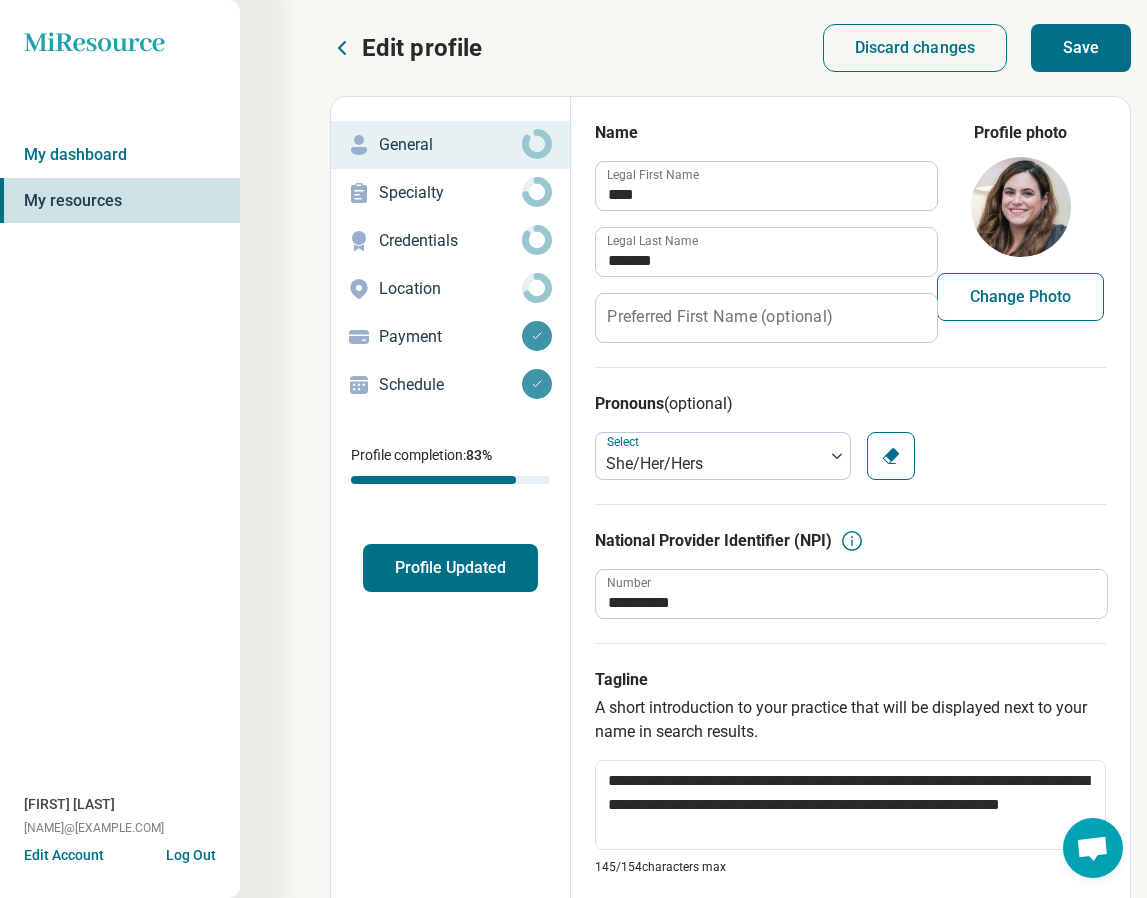 type on "**********" 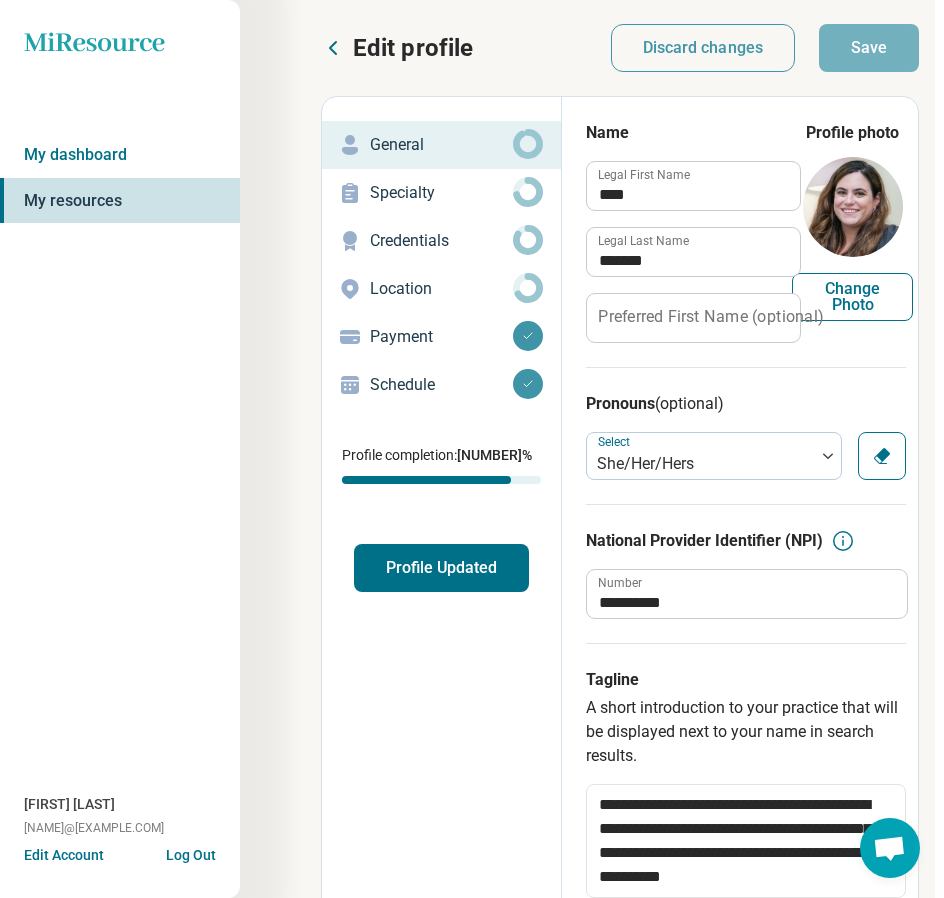 scroll, scrollTop: 0, scrollLeft: 9, axis: horizontal 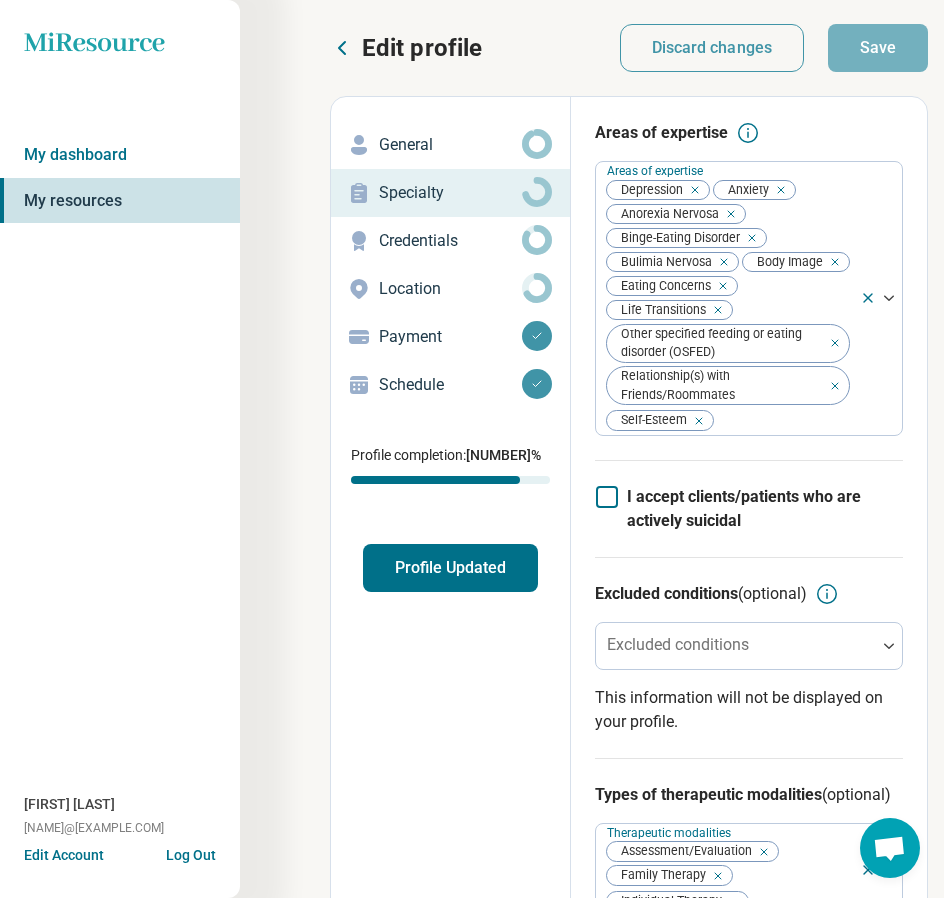 click on "General" at bounding box center (450, 145) 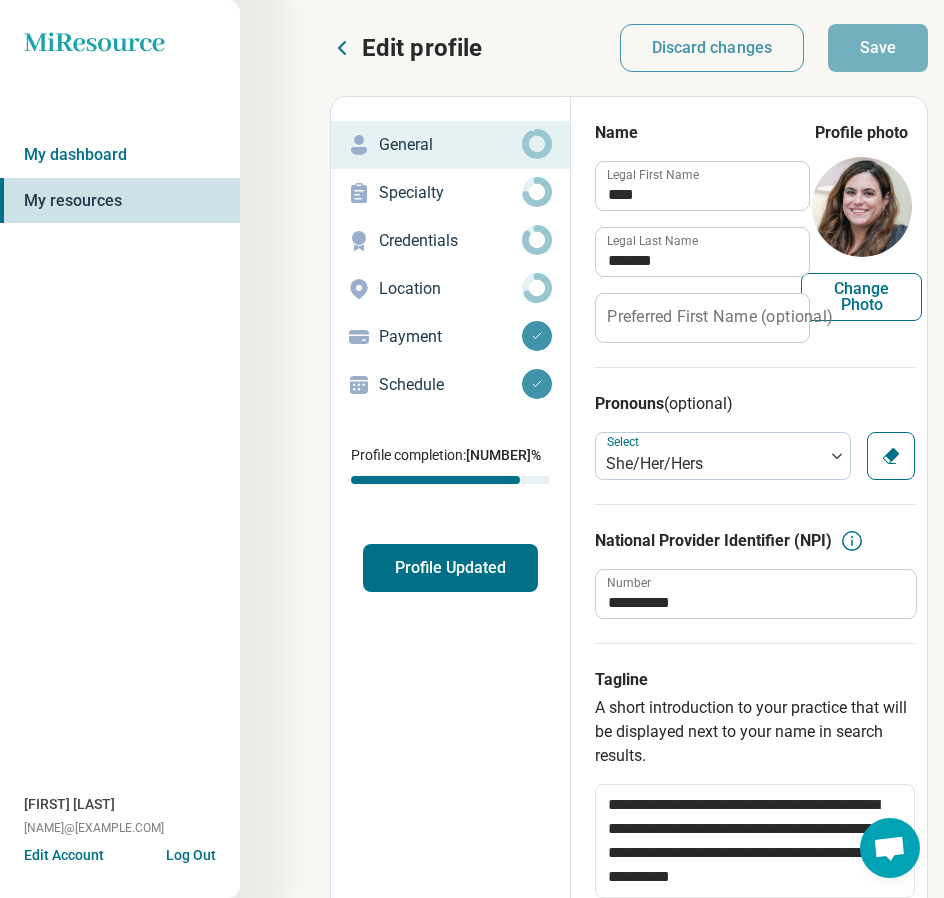 scroll, scrollTop: 0, scrollLeft: 0, axis: both 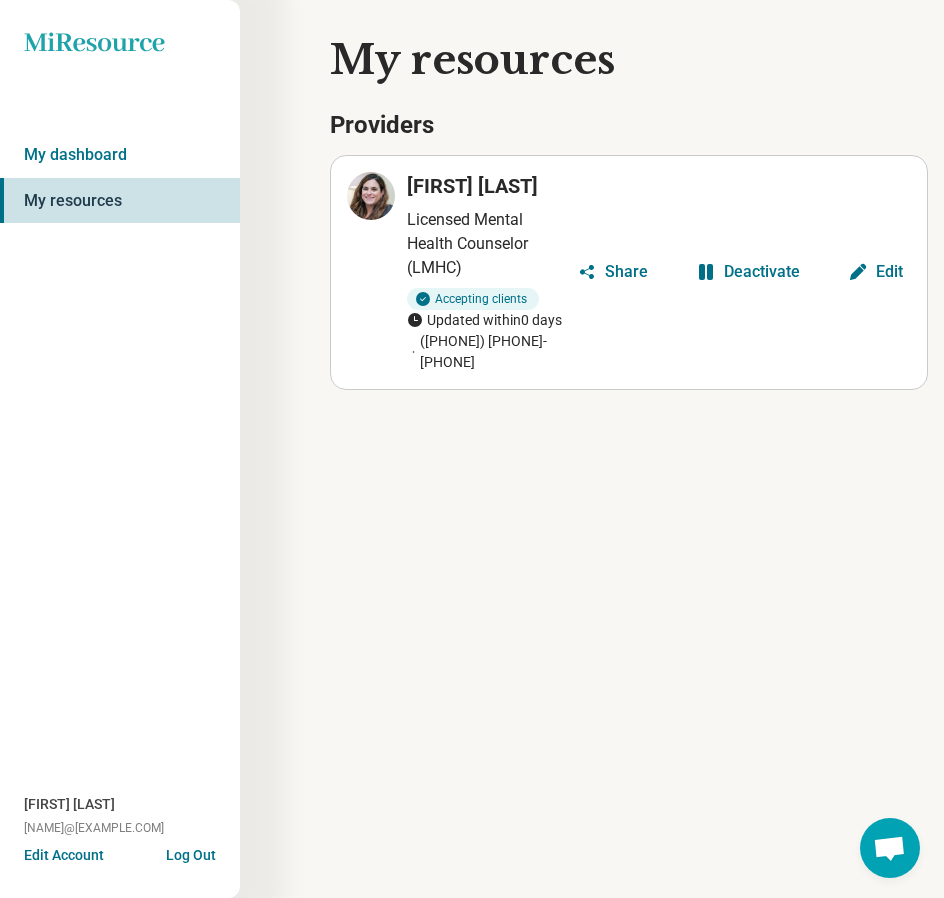 click on "Miresource logo" 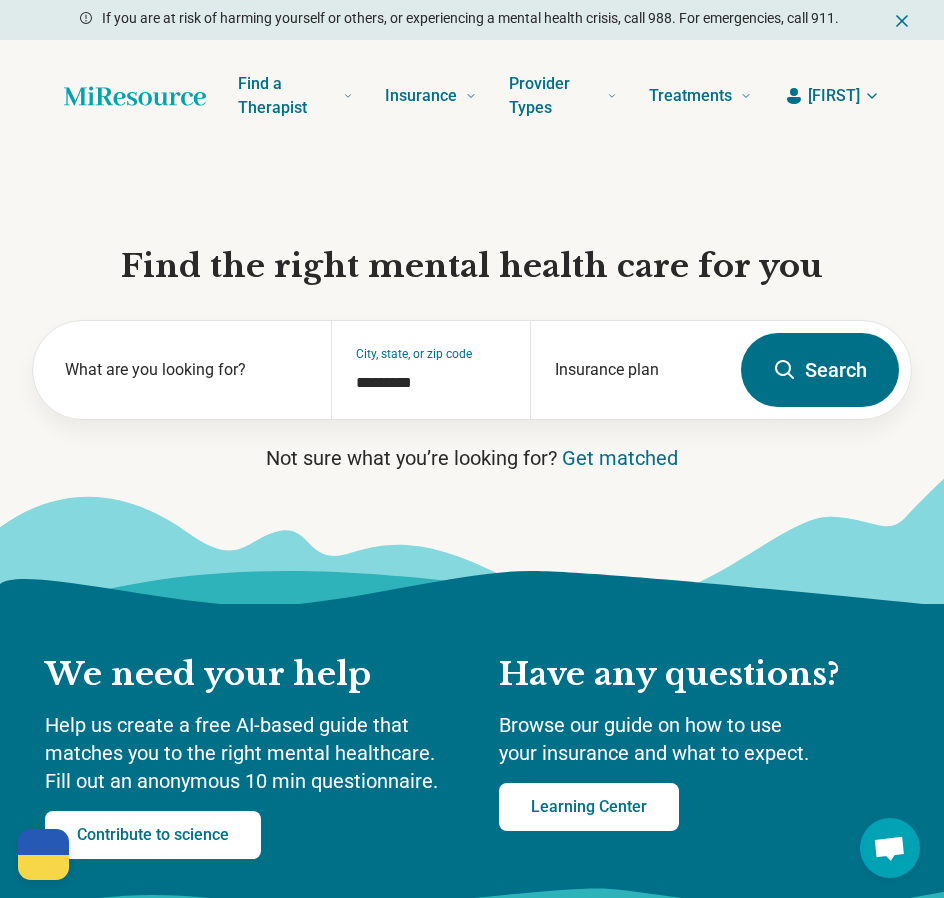scroll, scrollTop: 0, scrollLeft: -12, axis: horizontal 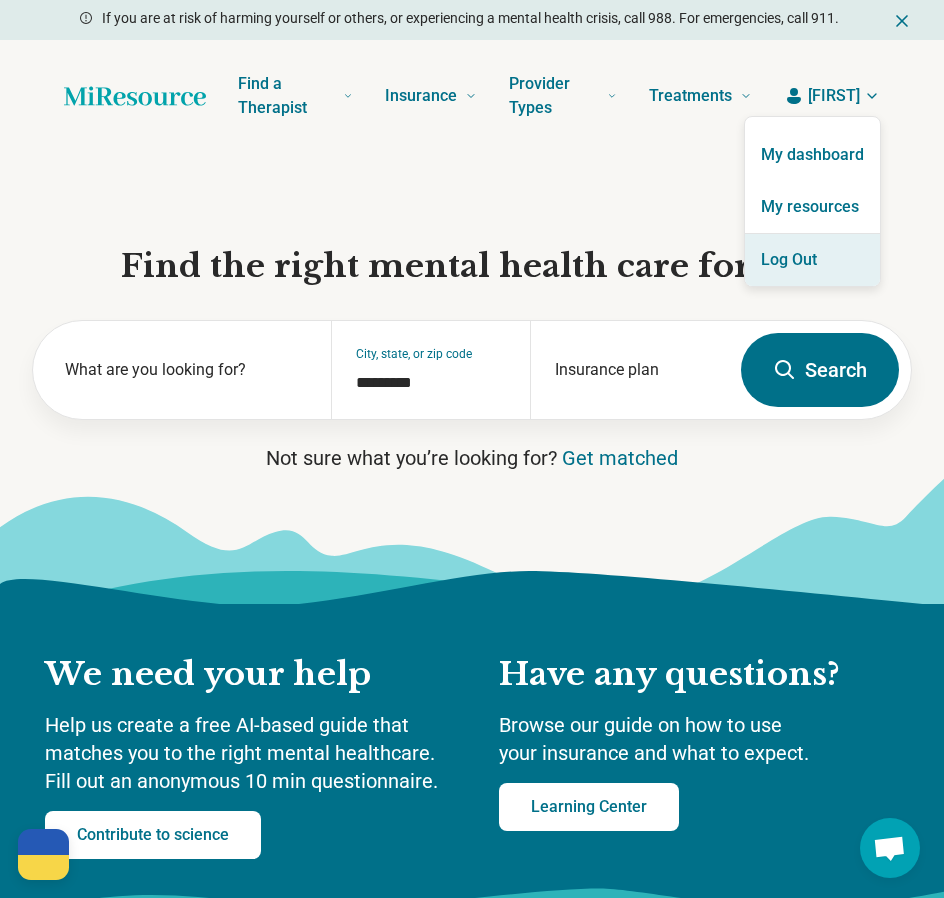 click on "Log Out" at bounding box center [812, 260] 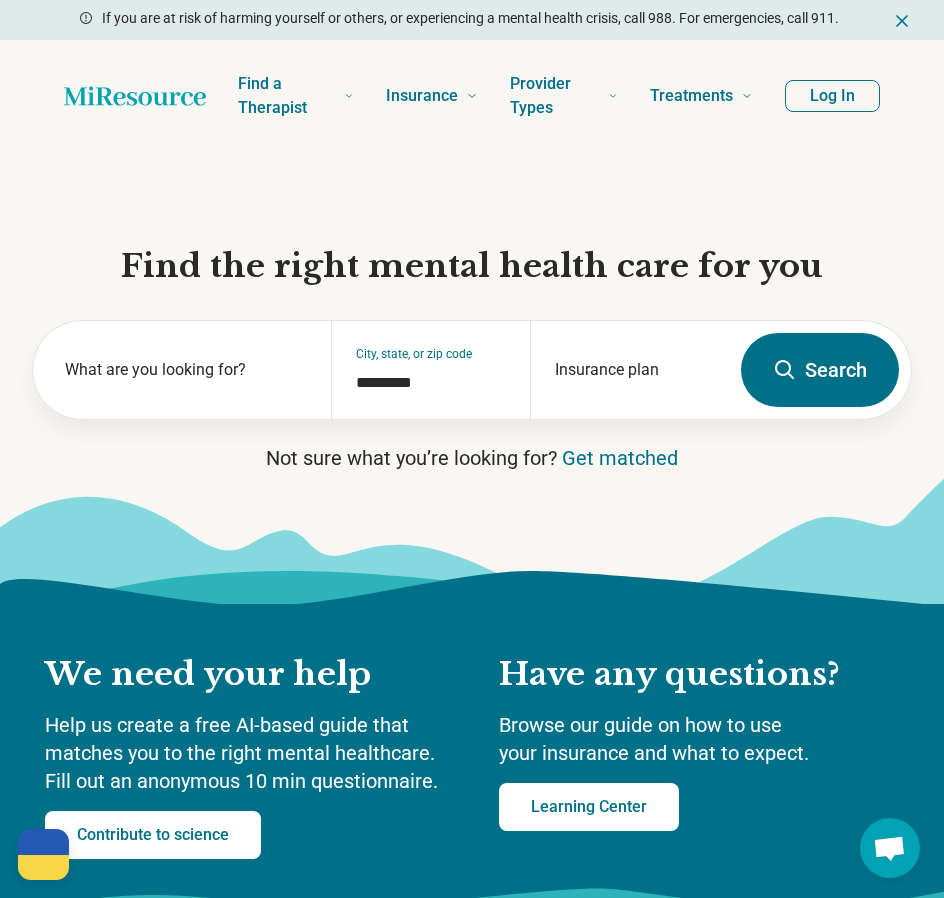 click on "Log In" at bounding box center [832, 96] 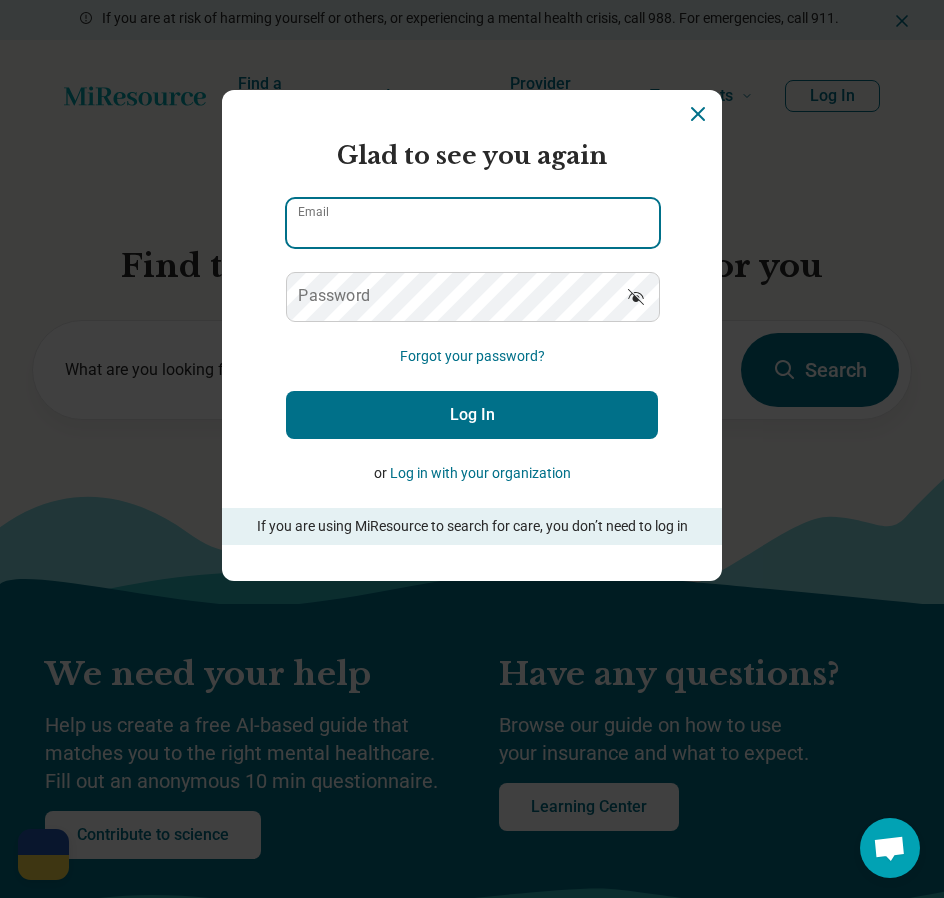 type on "**********" 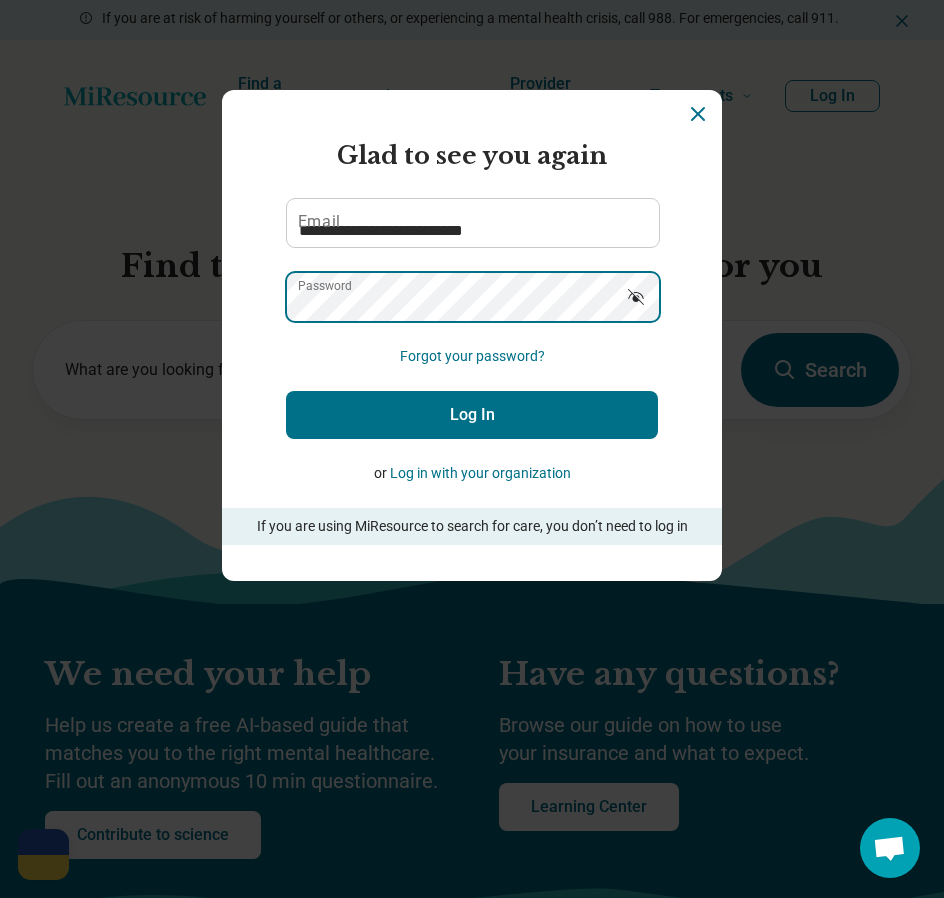 click on "Log In" at bounding box center [472, 415] 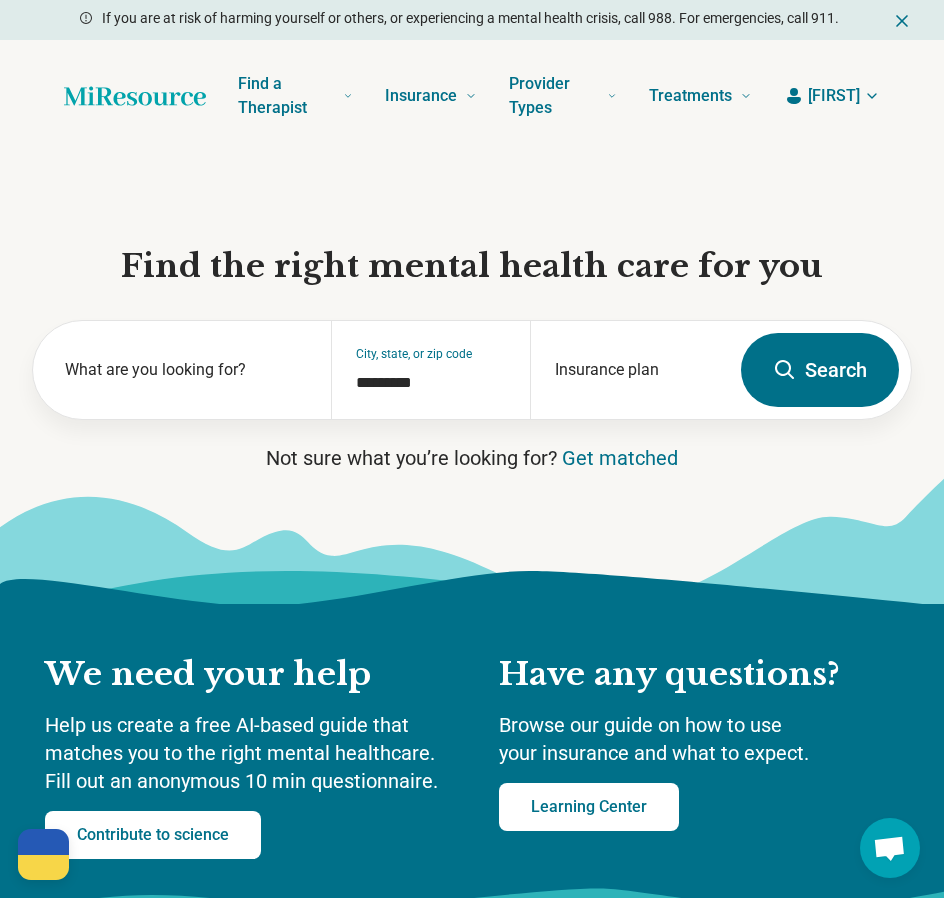 click 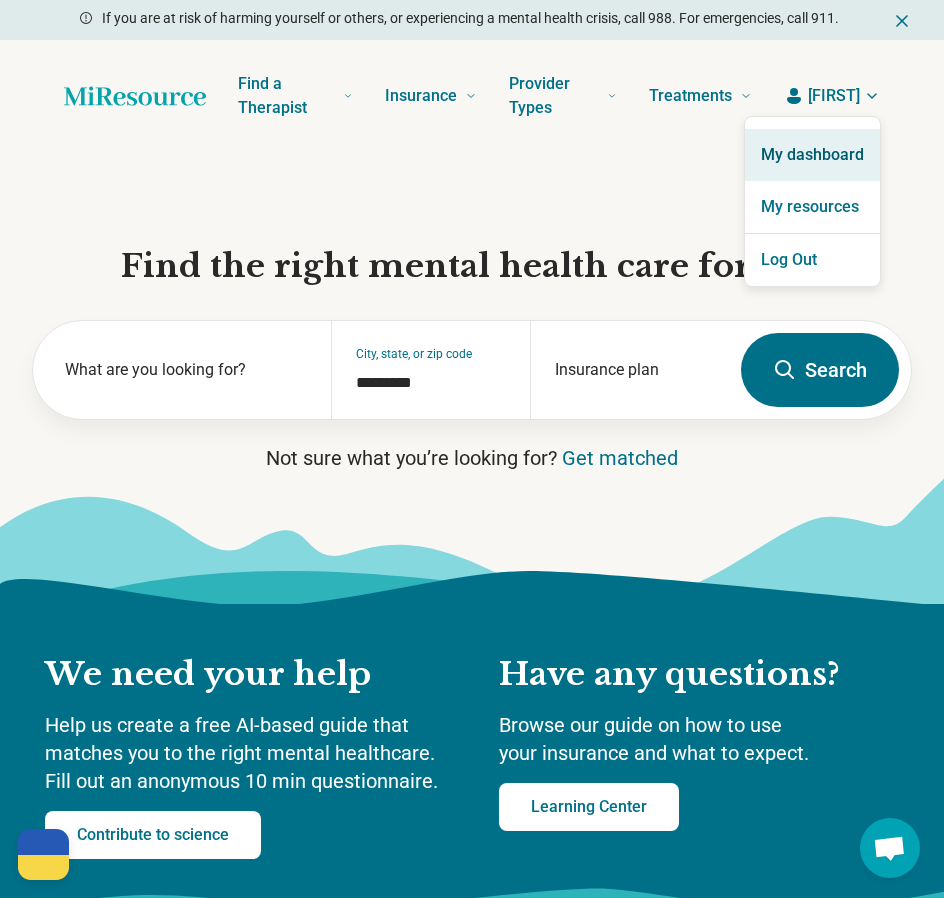 click on "My dashboard" at bounding box center (812, 155) 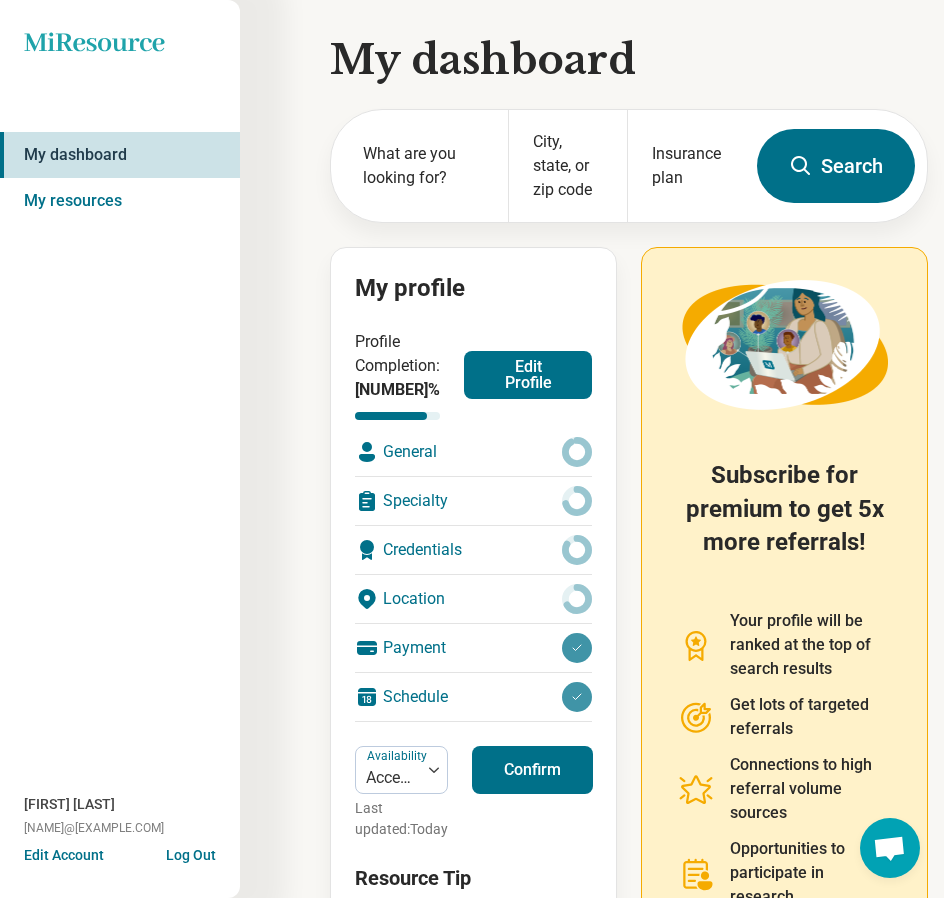 click on "Edit Profile" at bounding box center [528, 375] 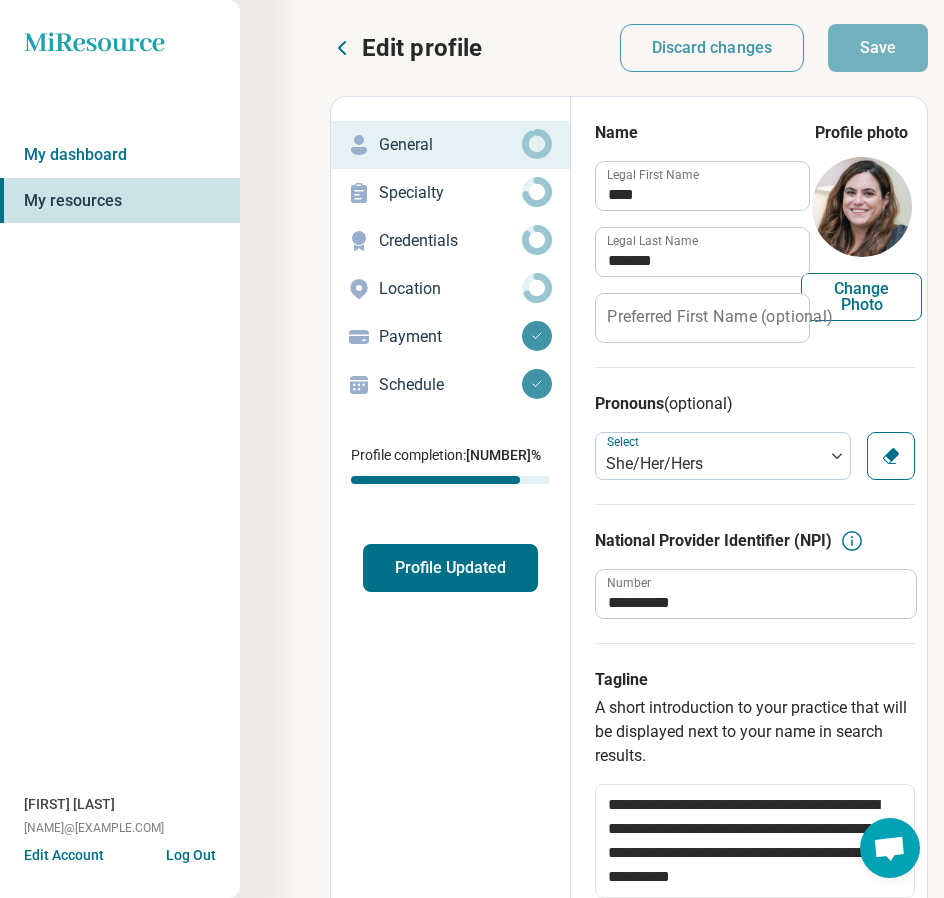 scroll, scrollTop: 0, scrollLeft: 0, axis: both 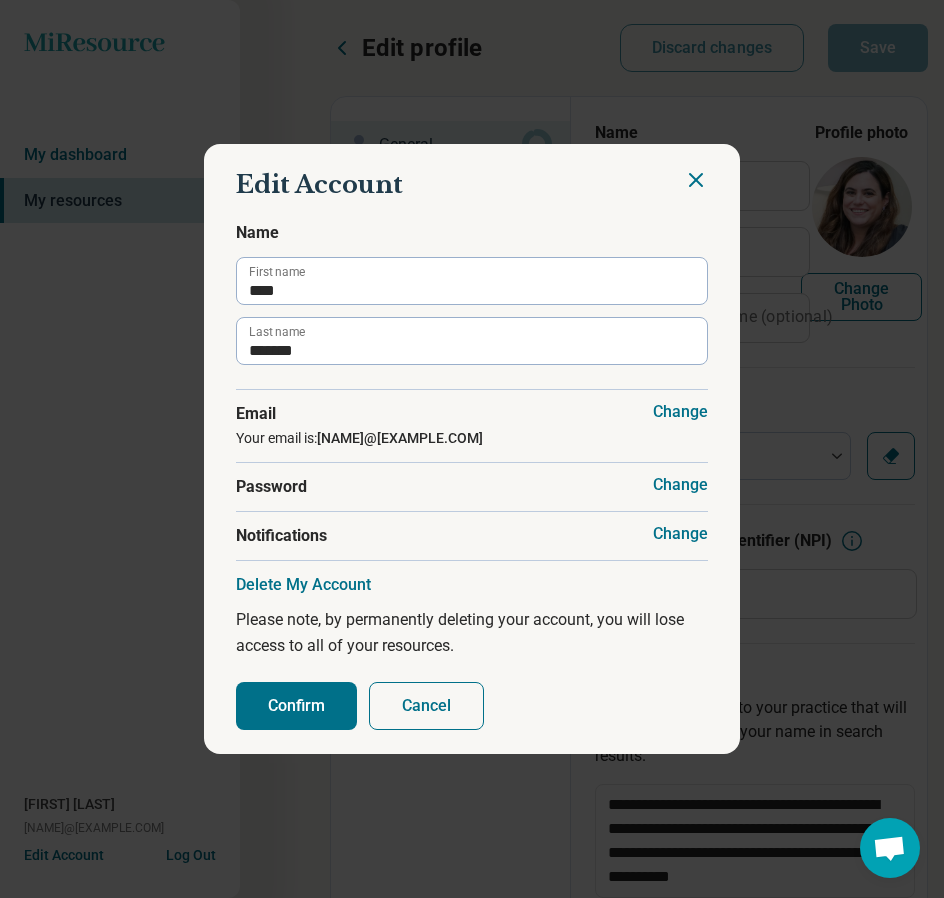 click 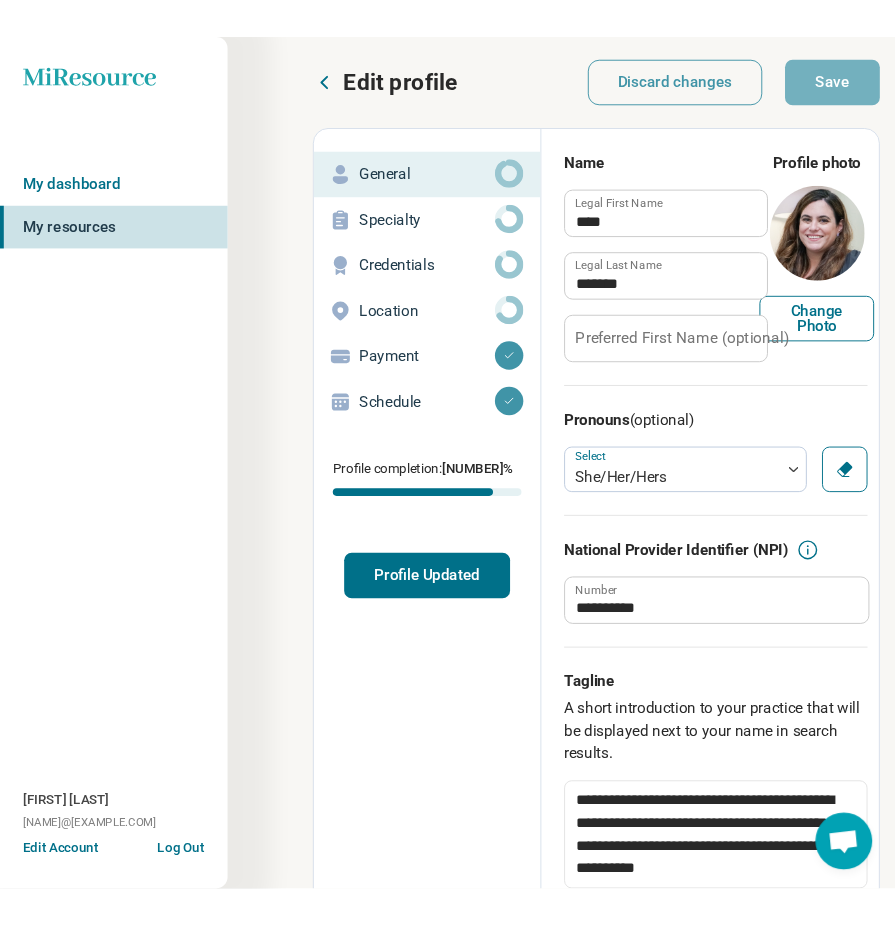 scroll, scrollTop: 0, scrollLeft: 0, axis: both 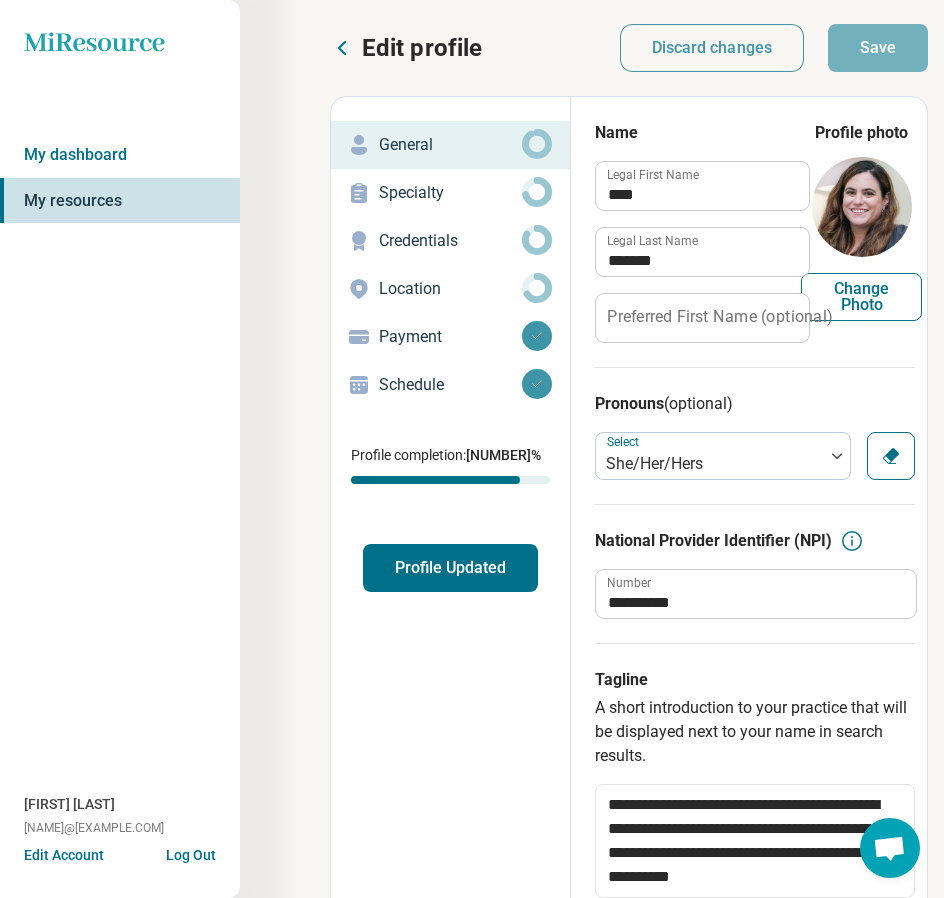 type on "*" 